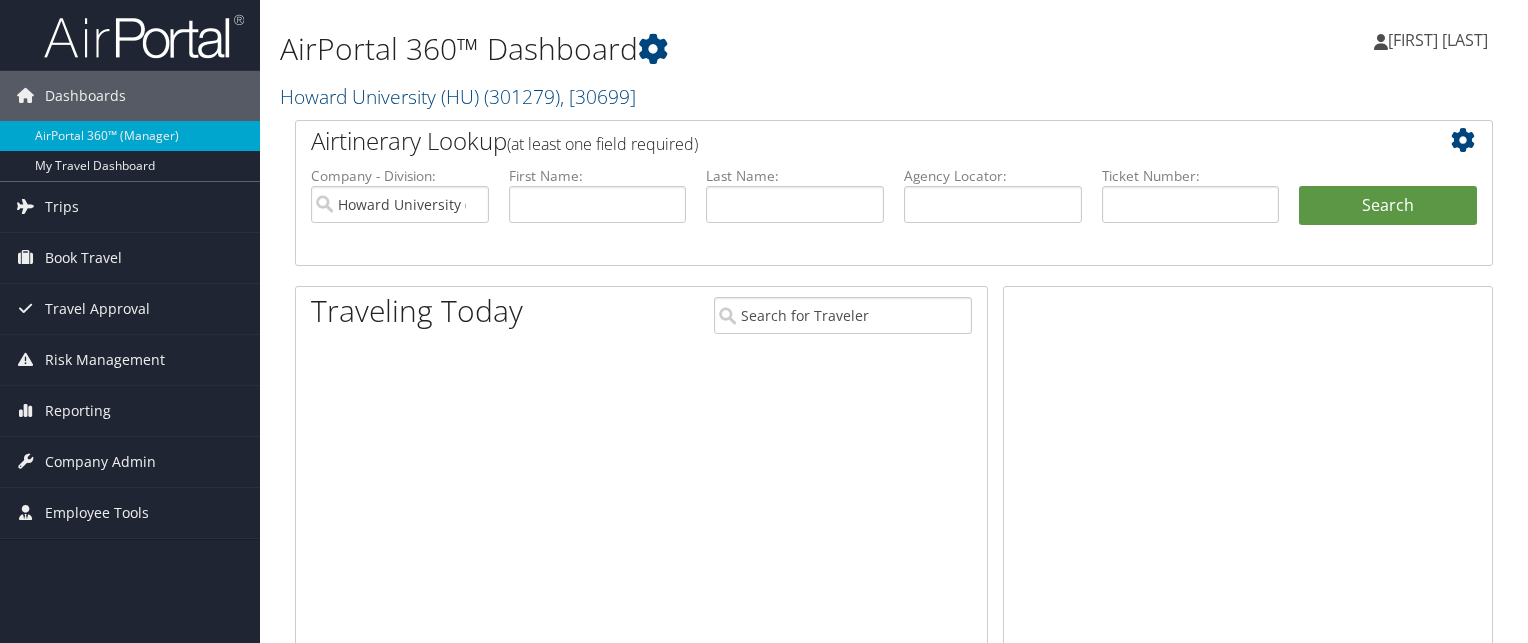 scroll, scrollTop: 0, scrollLeft: 0, axis: both 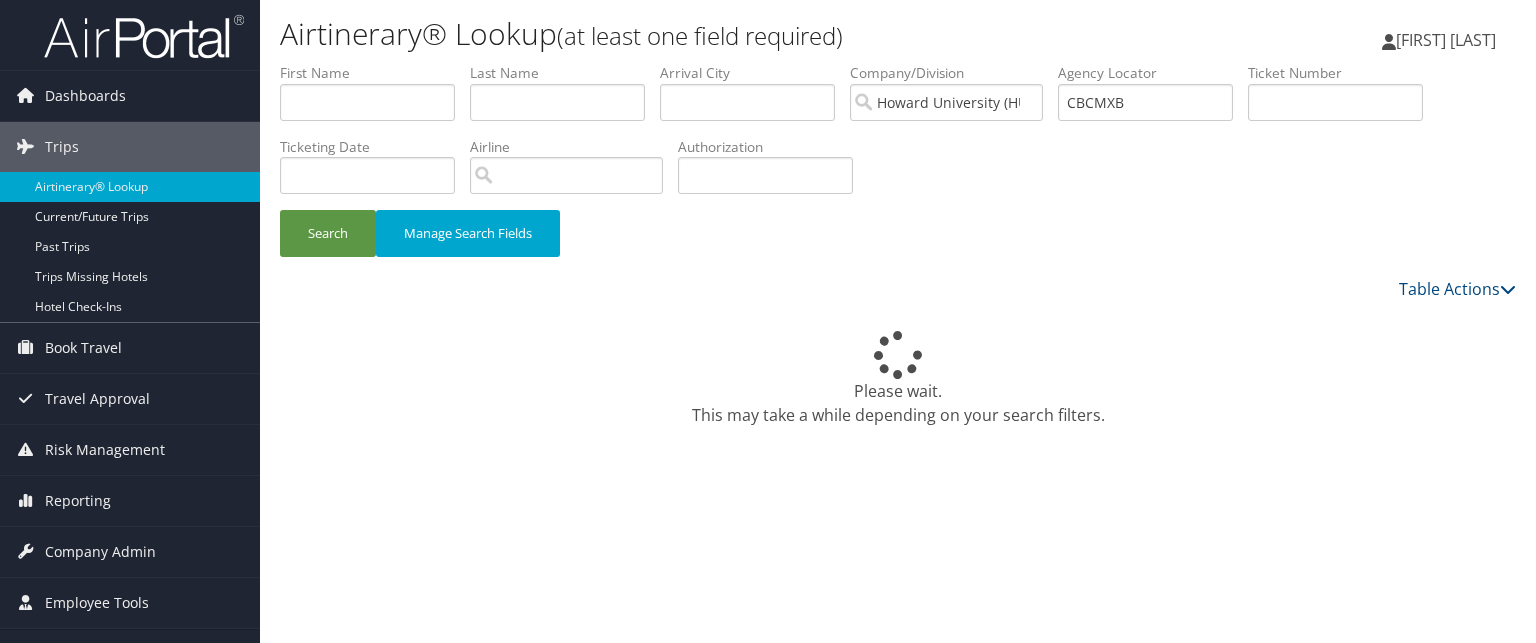 click on "Airline" at bounding box center (574, 173) 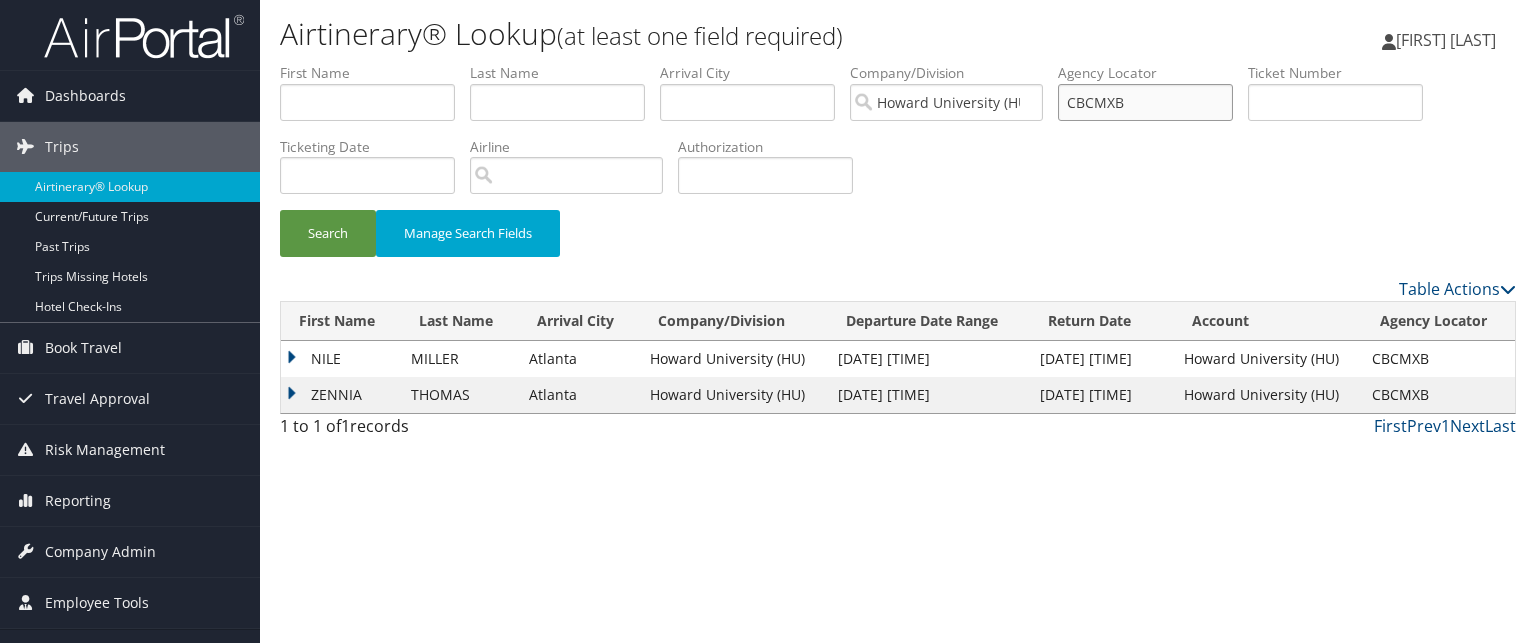 click on "CBCMXB" at bounding box center [1145, 102] 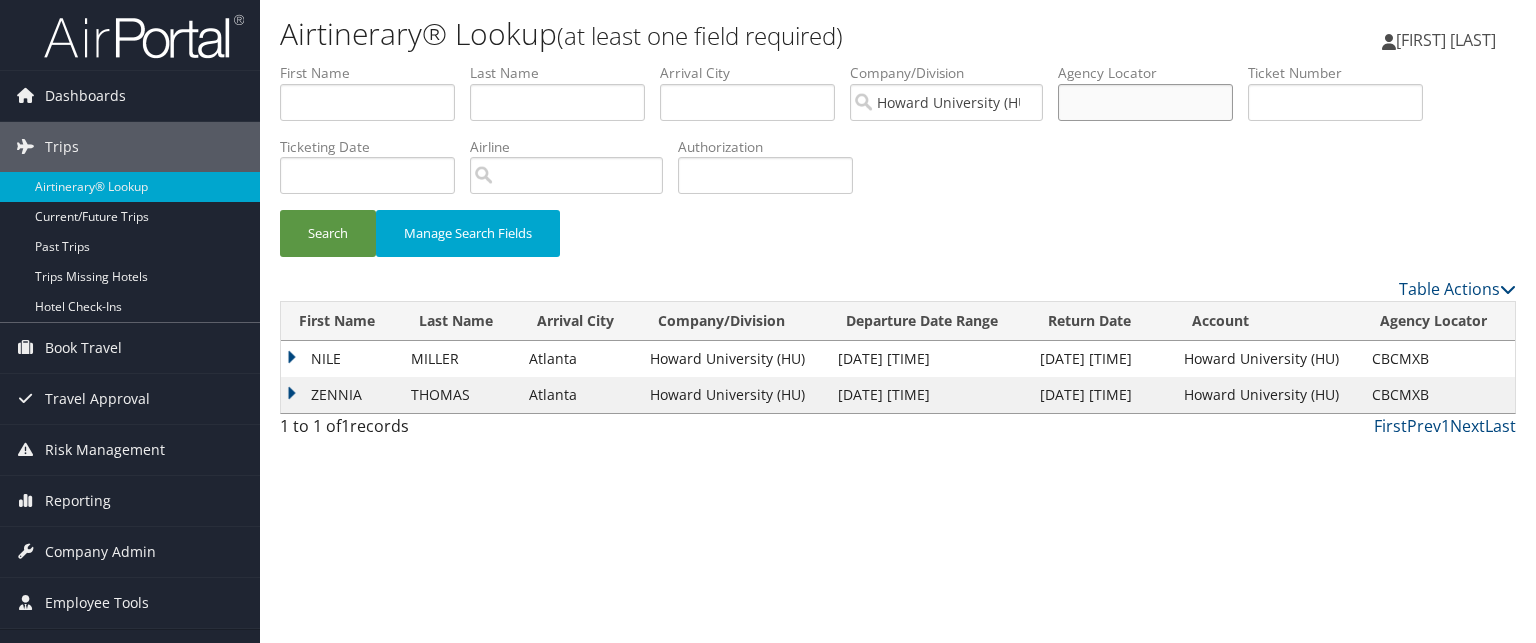 paste on "[CODE]" 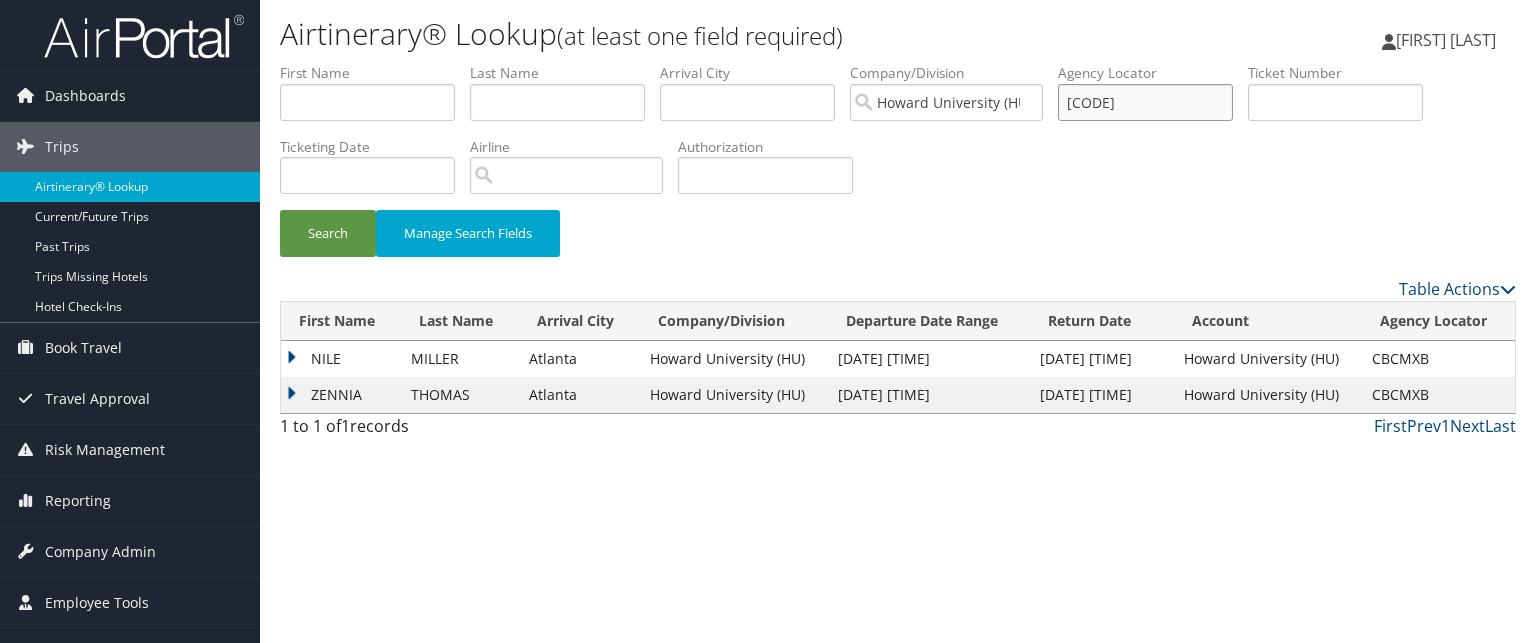 type on "[CODE]" 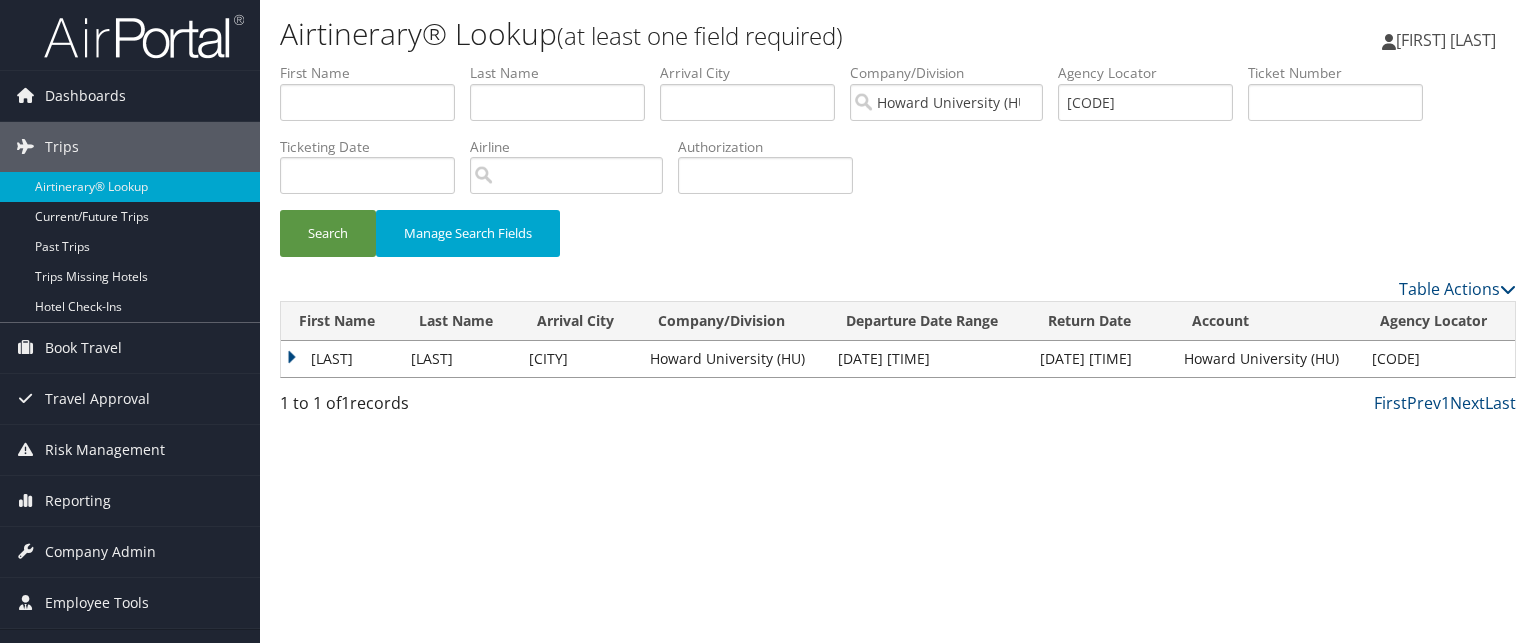 click on "KANZ SANAA" at bounding box center [341, 359] 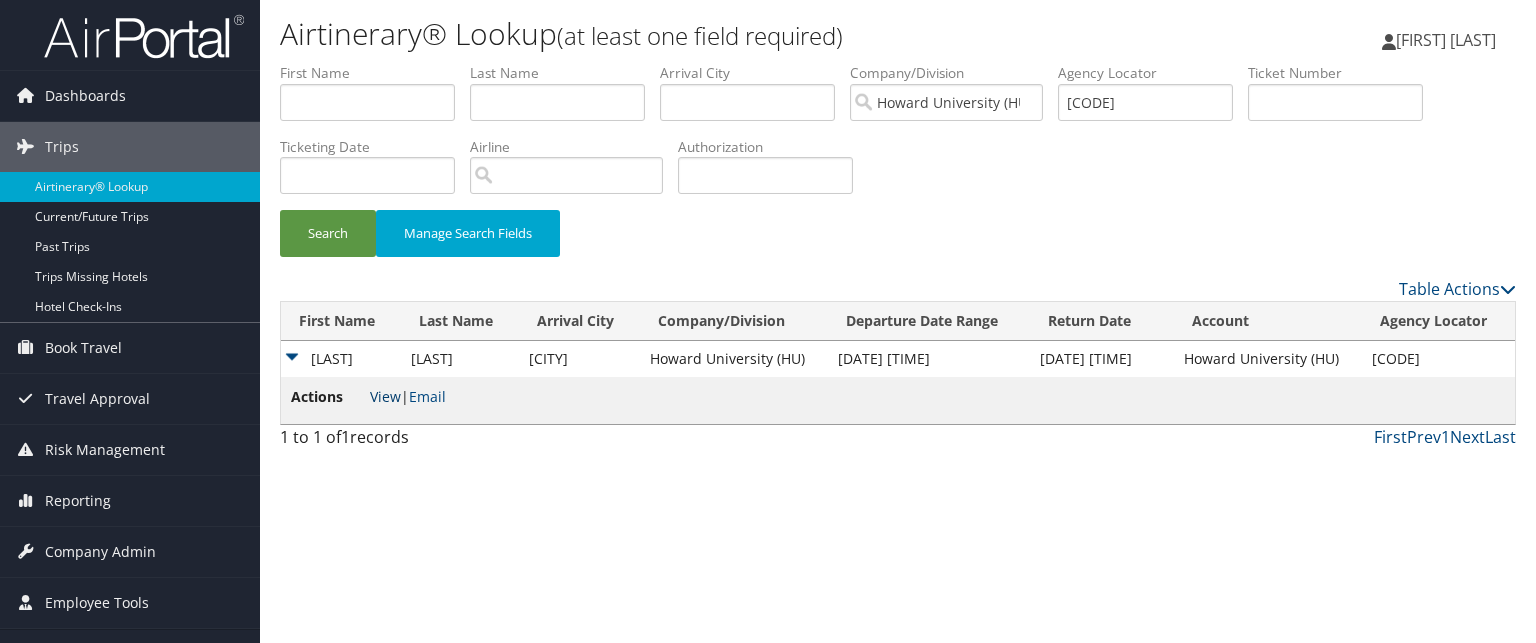 click on "View" at bounding box center [385, 396] 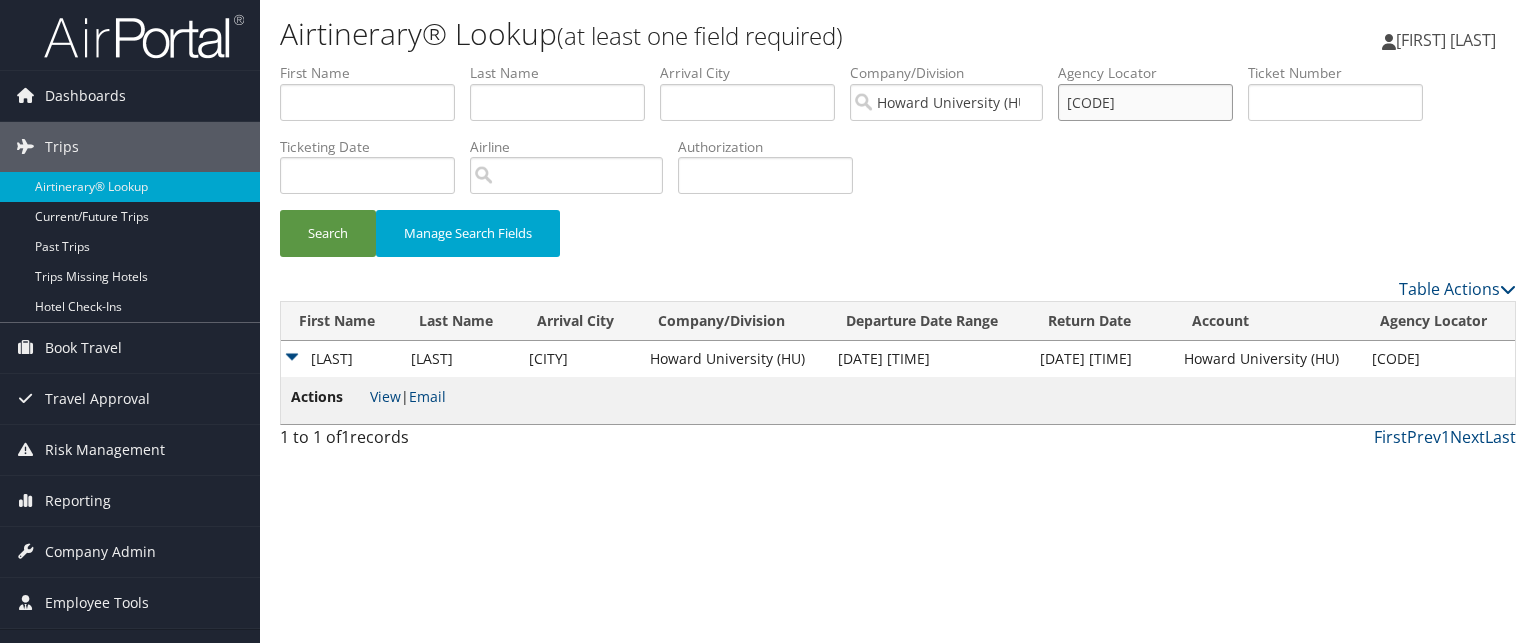 click on "[CODE]" at bounding box center [1145, 102] 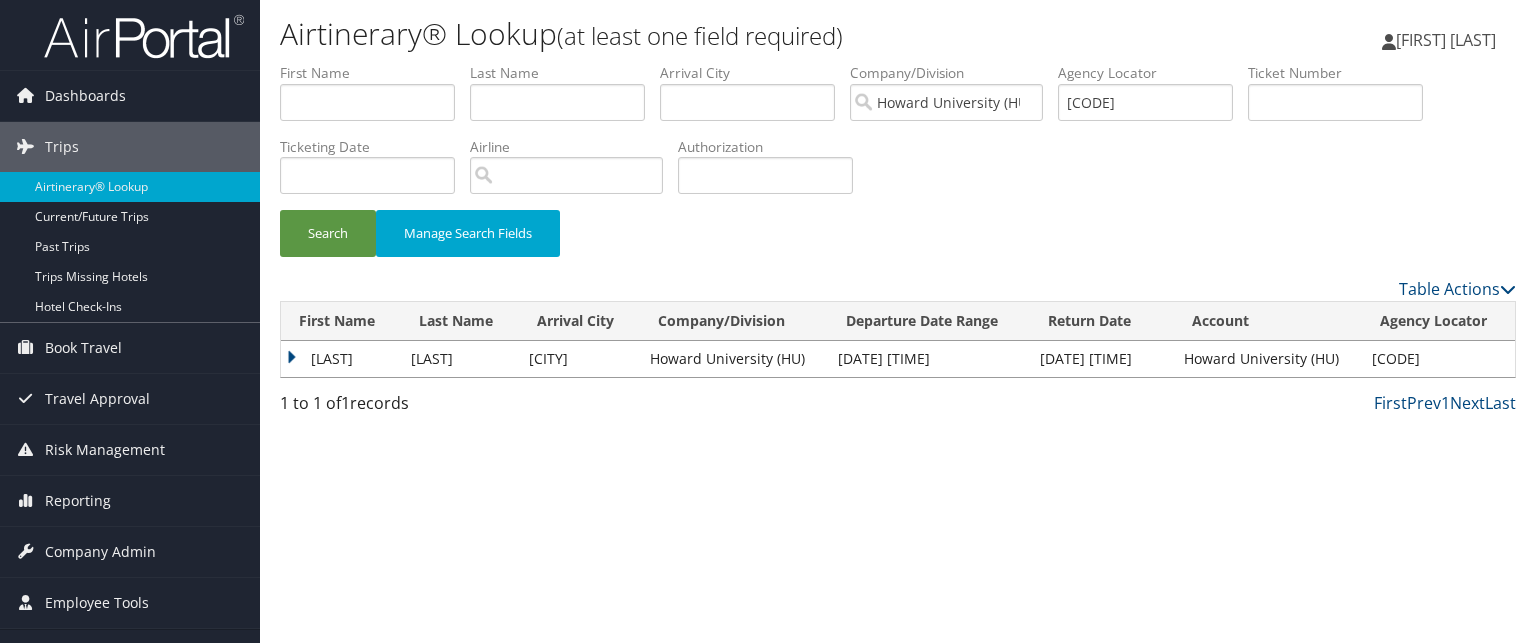 click on "KANZ SANAA" at bounding box center (341, 359) 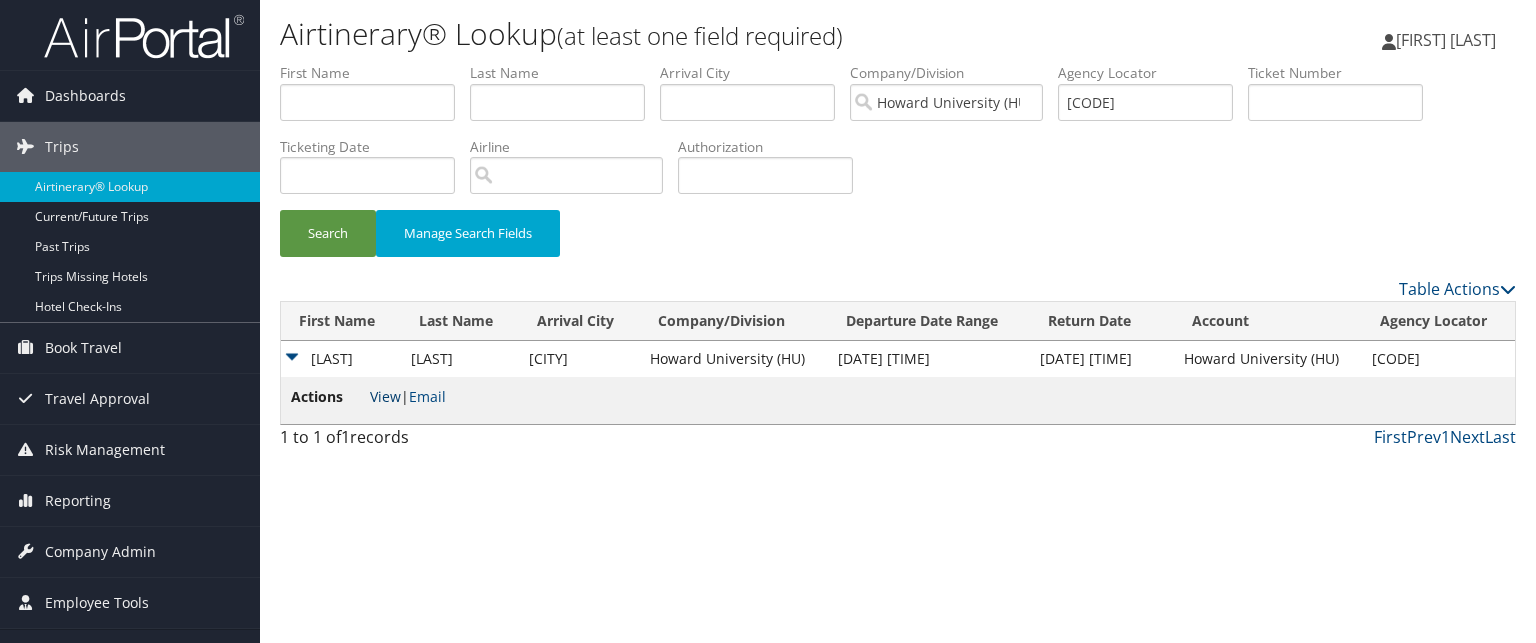 click on "View" at bounding box center (385, 396) 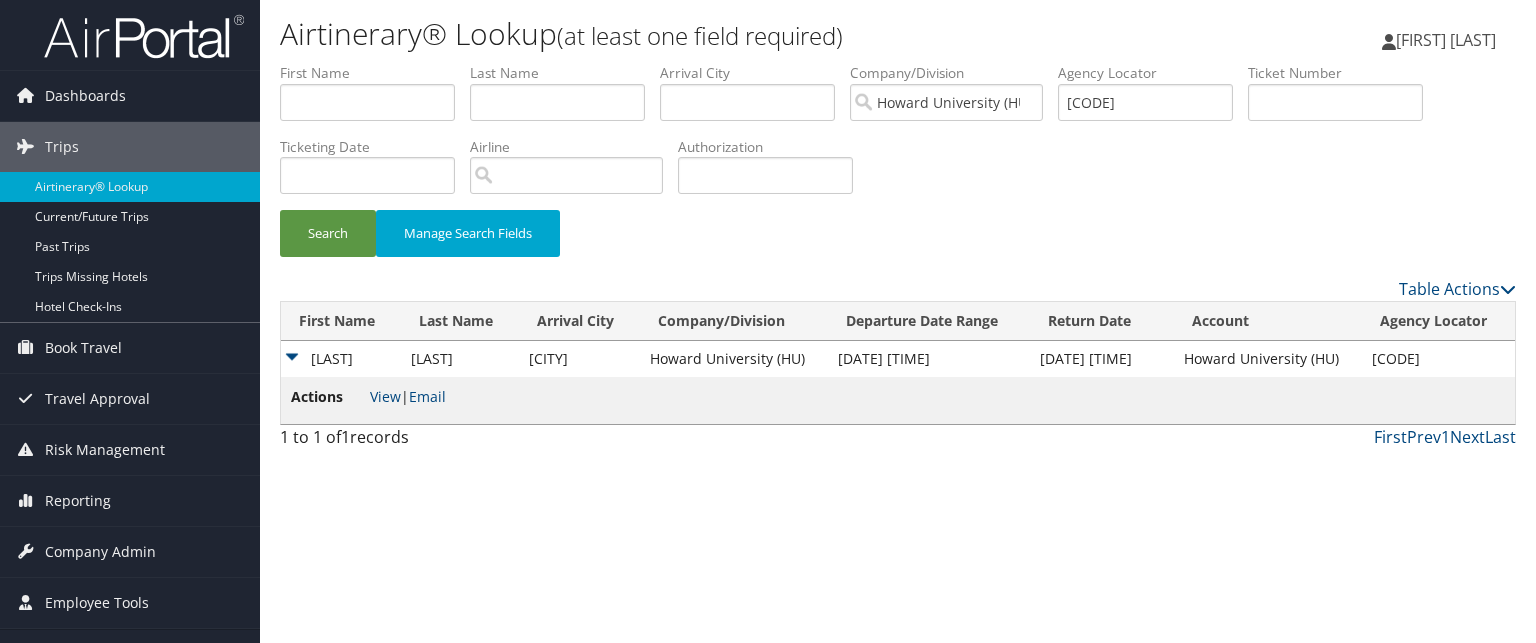 click on "KANZ SANAA" at bounding box center [341, 359] 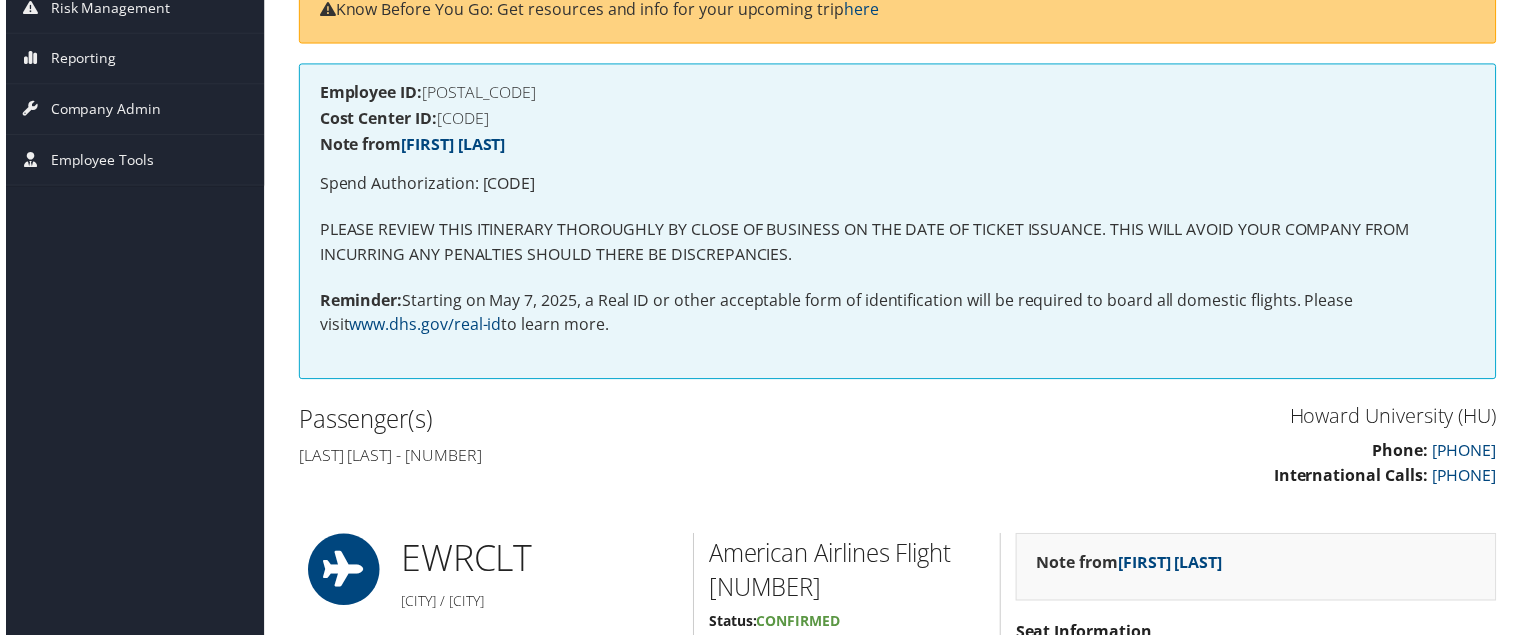 scroll, scrollTop: 0, scrollLeft: 0, axis: both 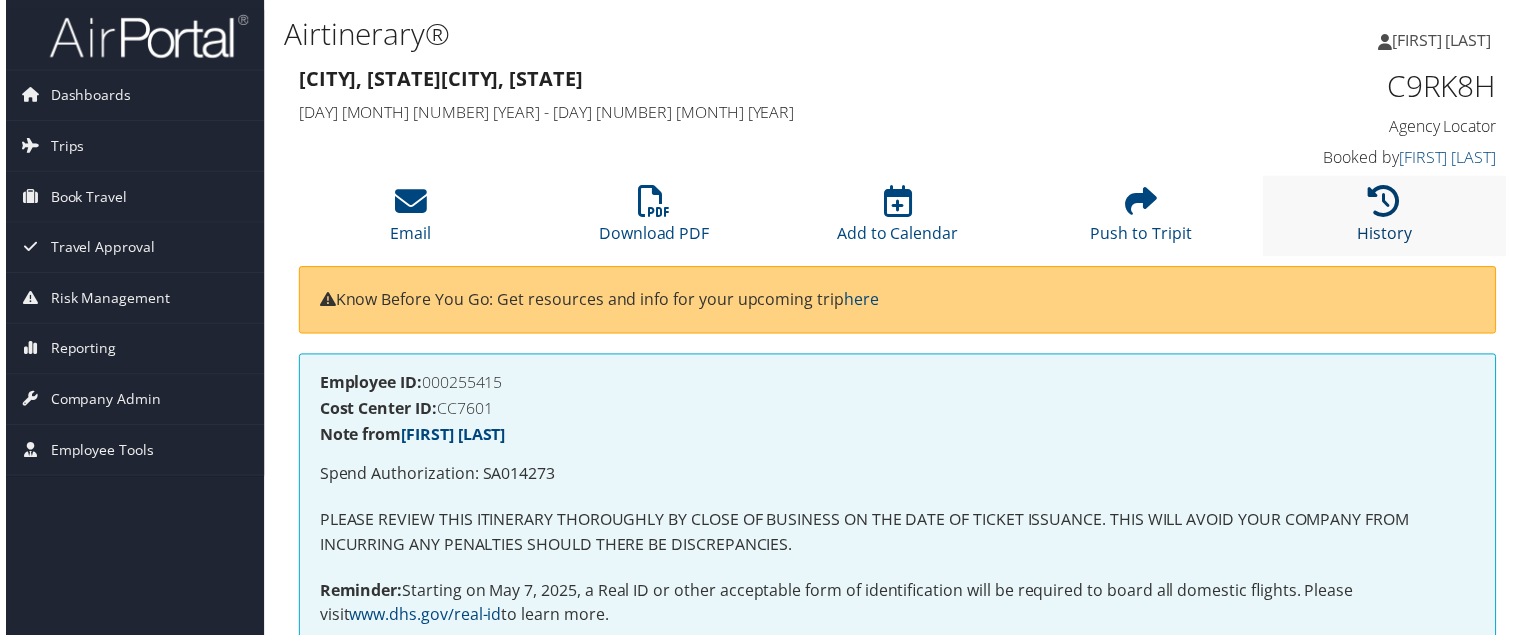 click on "History" at bounding box center [1388, 222] 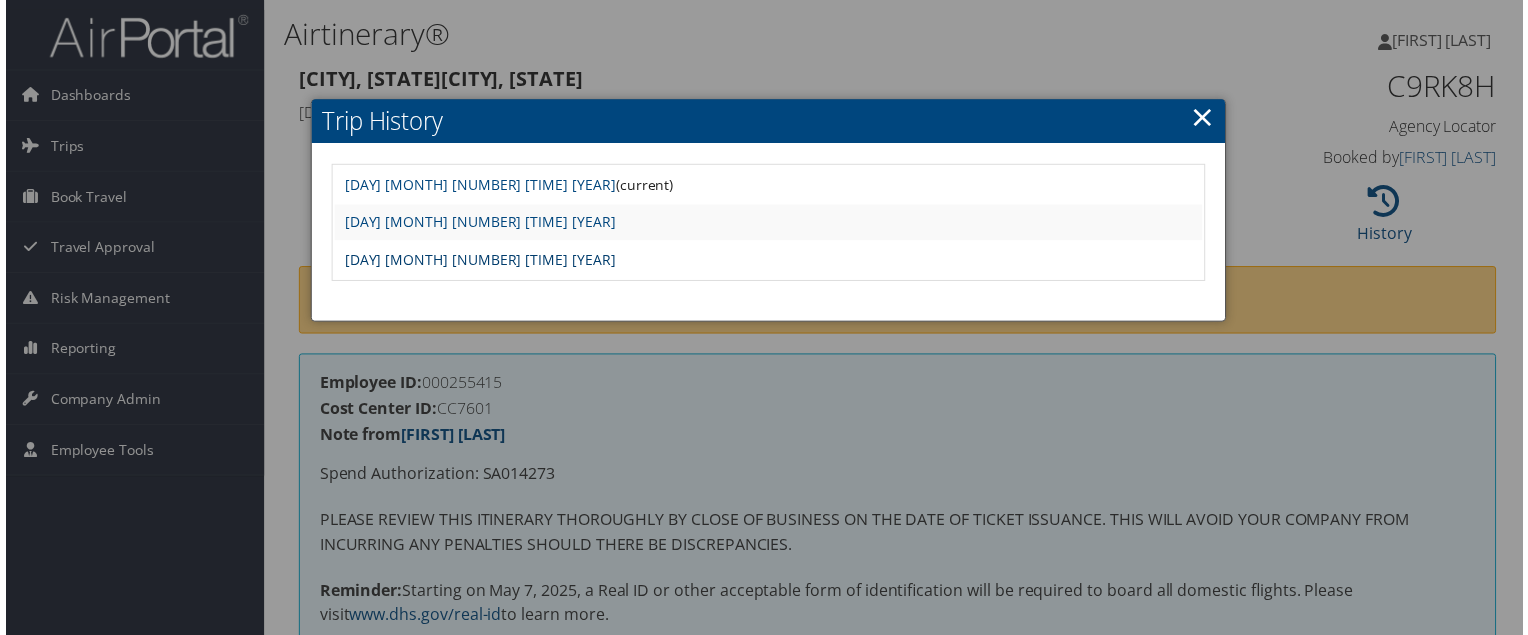 click on "Mon May 19 17:32:13 MDT 2025" at bounding box center [477, 261] 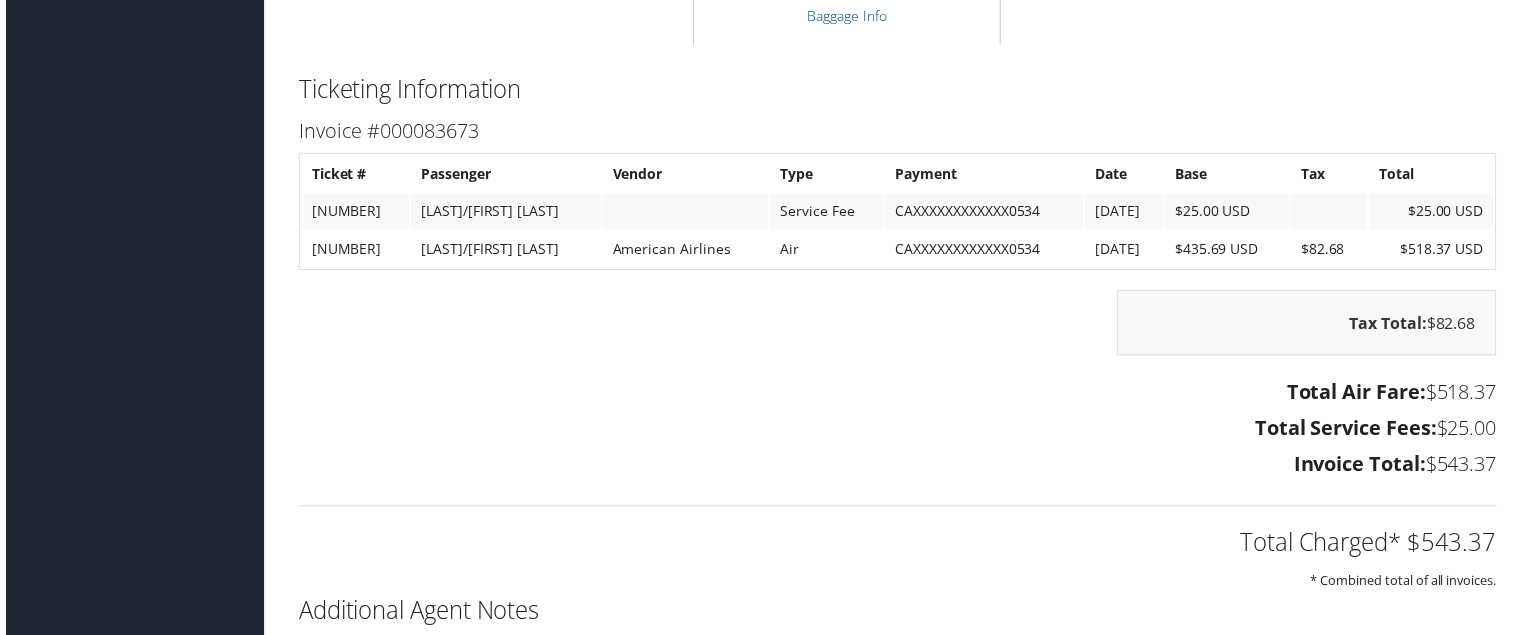 scroll, scrollTop: 2864, scrollLeft: 0, axis: vertical 